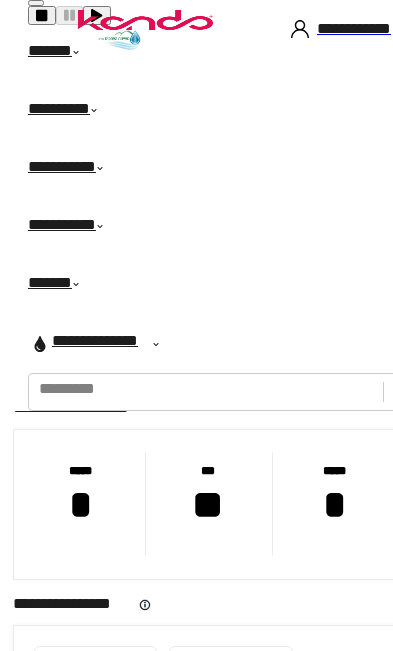 scroll, scrollTop: 0, scrollLeft: 0, axis: both 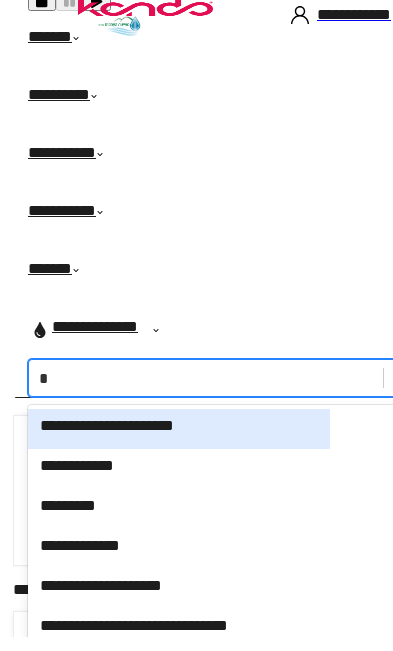 type on "**" 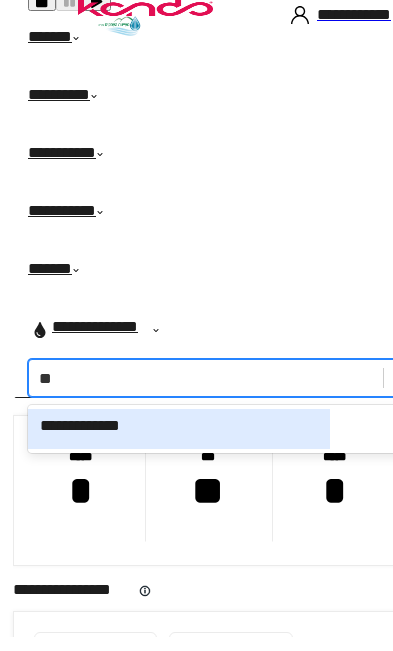 click on "**********" at bounding box center [179, 443] 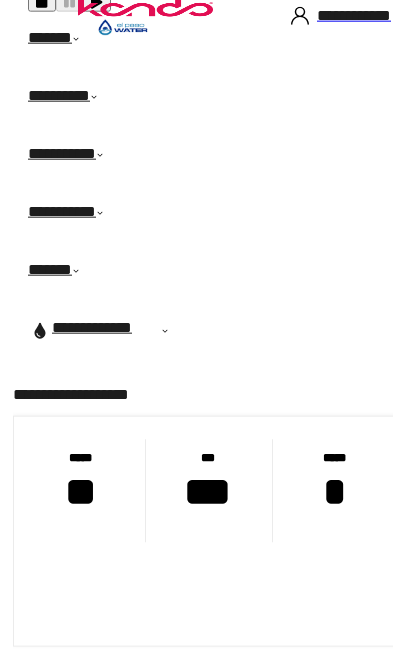 scroll, scrollTop: 14, scrollLeft: 0, axis: vertical 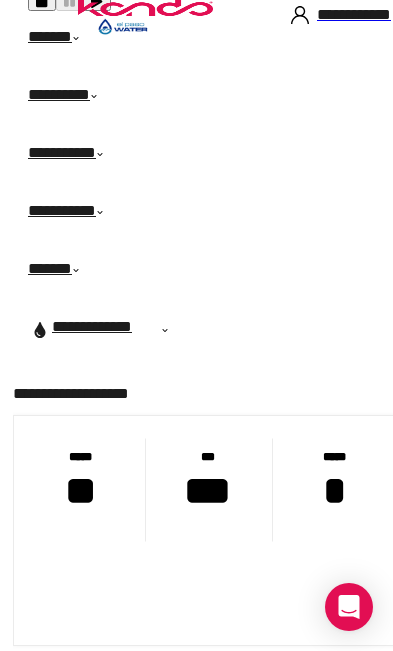 click on "******" at bounding box center (166, 40) 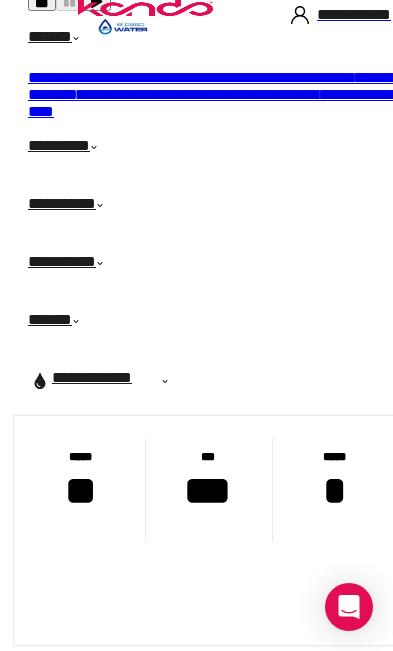 click on "**********" at bounding box center [218, 86] 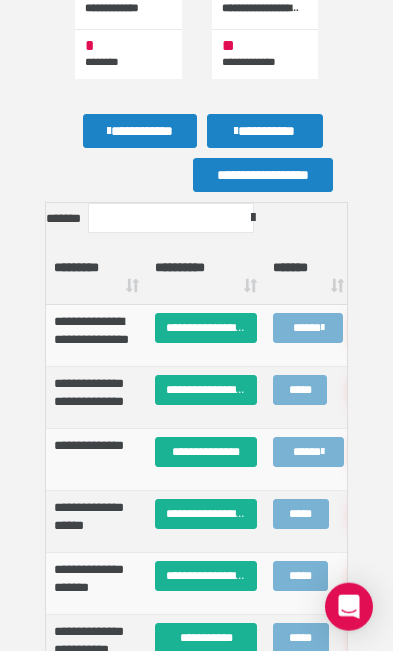 scroll, scrollTop: 594, scrollLeft: 0, axis: vertical 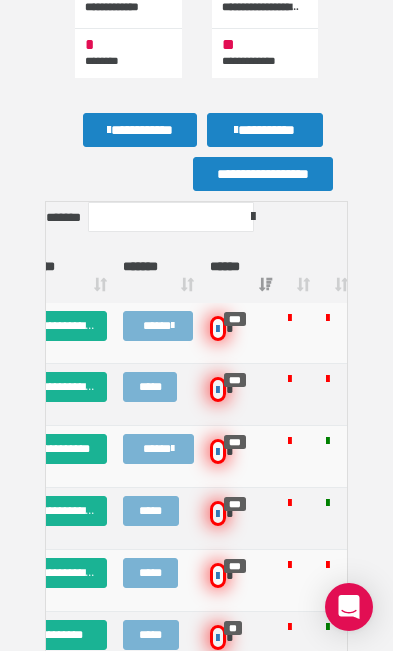 click on "***" at bounding box center (235, 319) 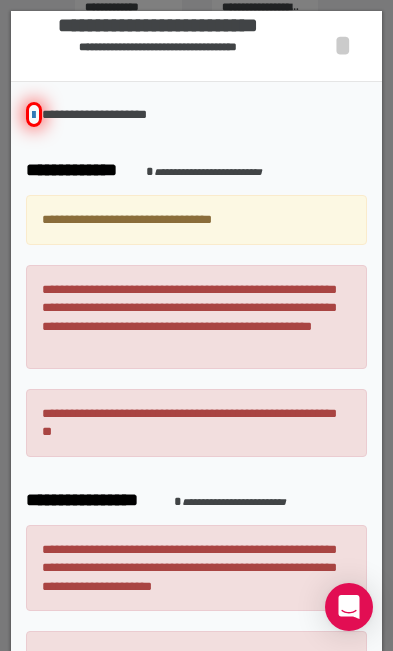 click on "*" at bounding box center [343, 45] 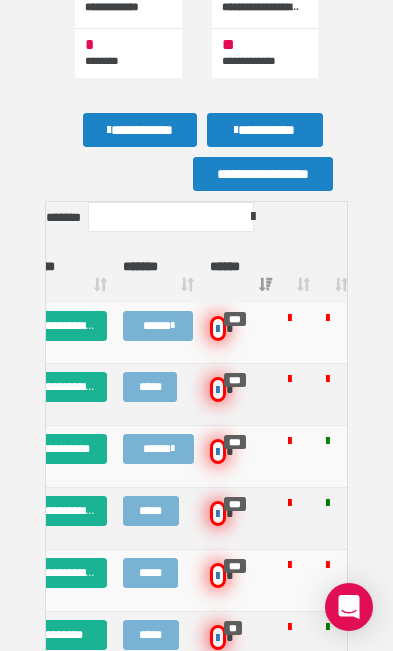 click at bounding box center [218, 389] 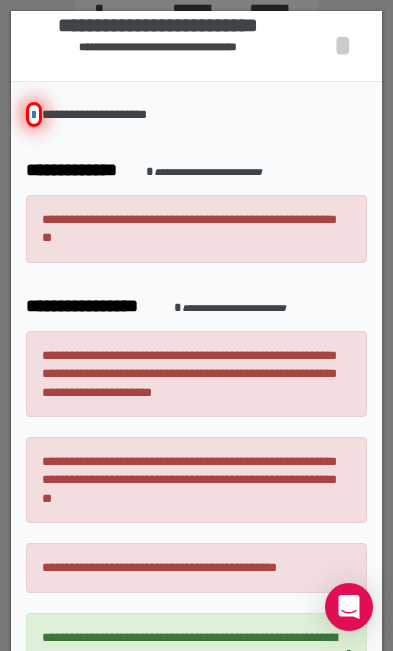 scroll, scrollTop: 523, scrollLeft: 0, axis: vertical 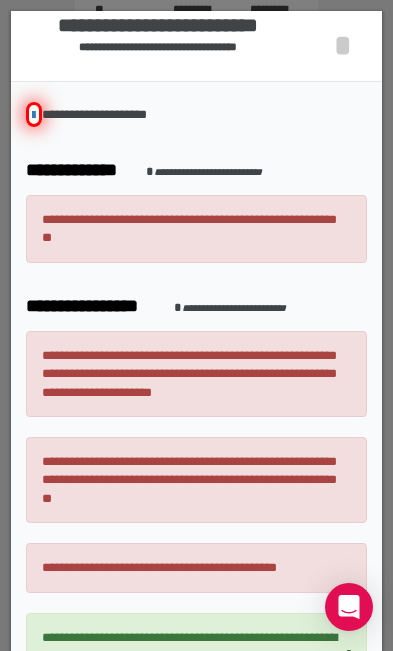 click on "*" at bounding box center [343, 45] 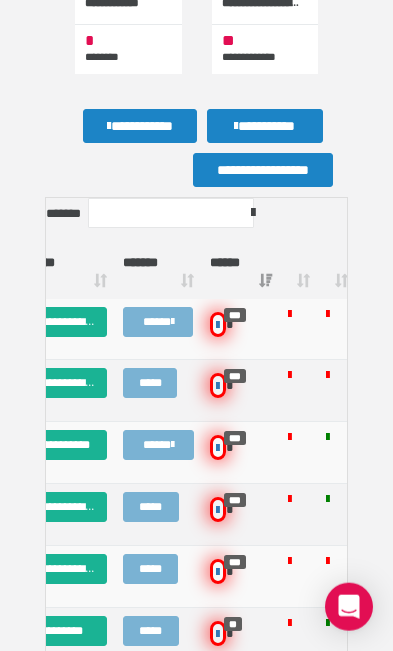 scroll, scrollTop: 600, scrollLeft: 0, axis: vertical 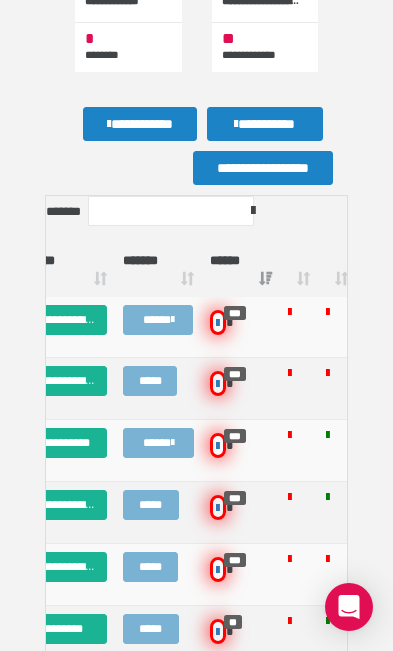 click on "***" at bounding box center [241, 445] 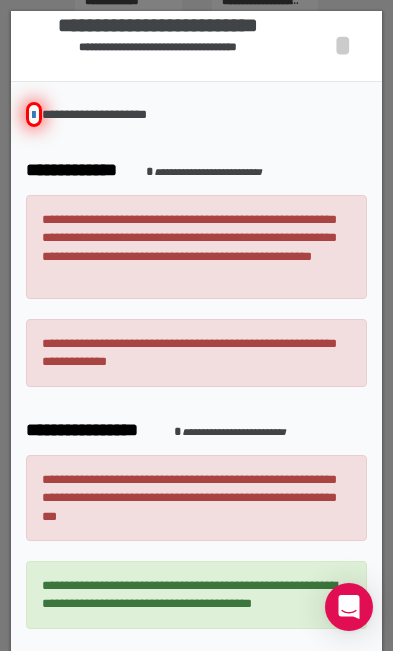 click on "*" at bounding box center (343, 45) 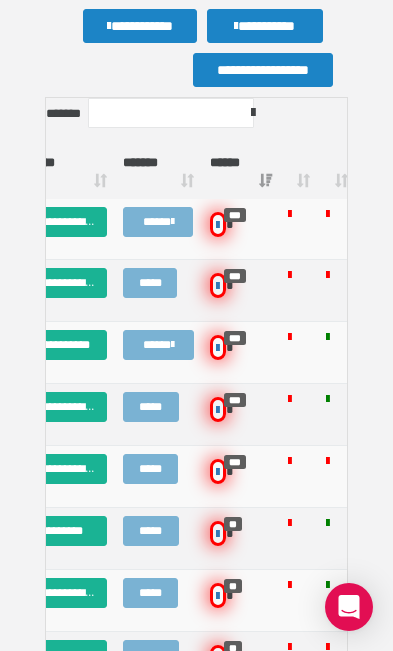 scroll, scrollTop: 699, scrollLeft: 0, axis: vertical 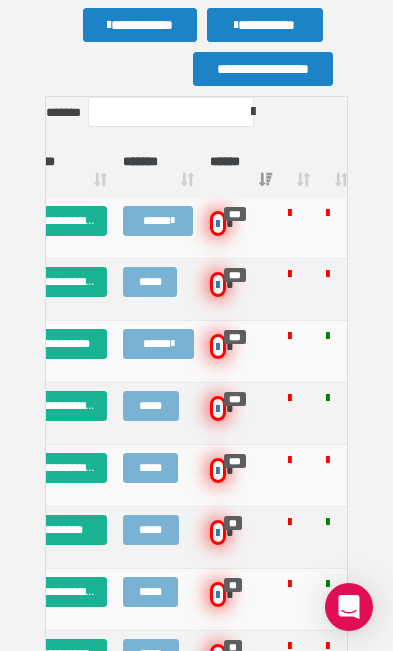 click at bounding box center [218, 408] 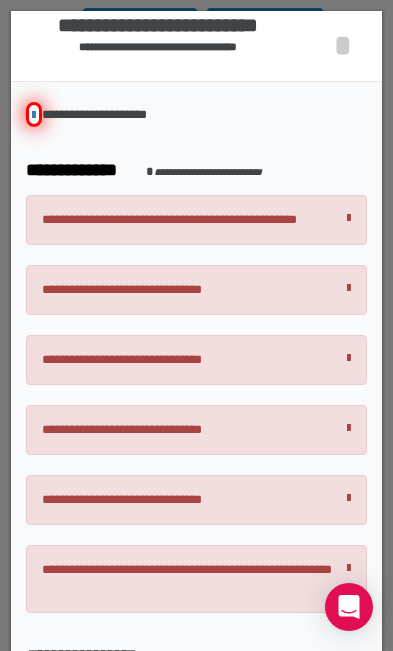 scroll, scrollTop: 0, scrollLeft: 0, axis: both 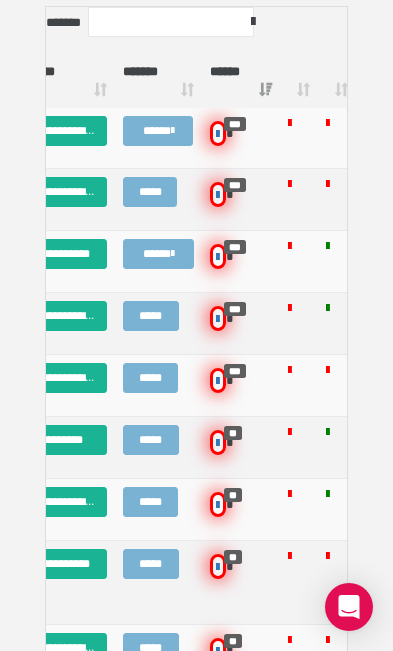 click at bounding box center (218, 442) 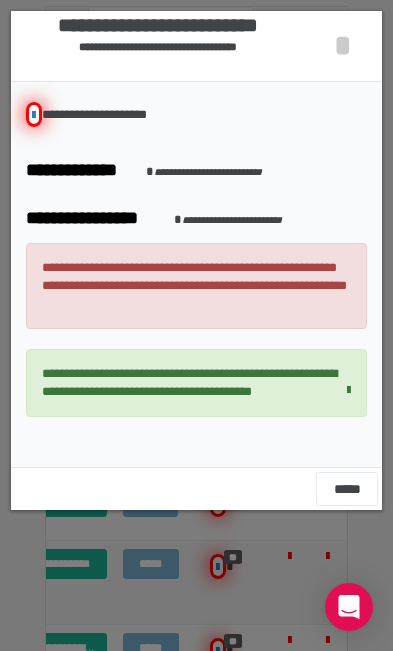 click on "**********" at bounding box center (196, 46) 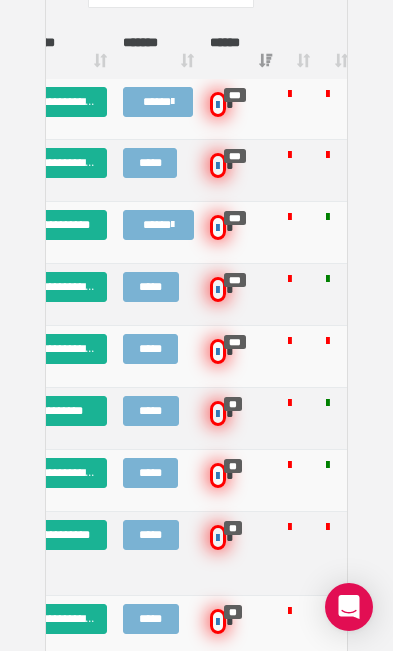 scroll, scrollTop: 820, scrollLeft: 0, axis: vertical 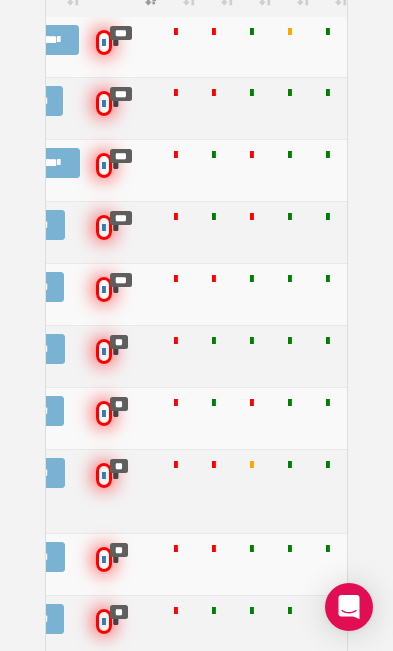 click at bounding box center (104, 351) 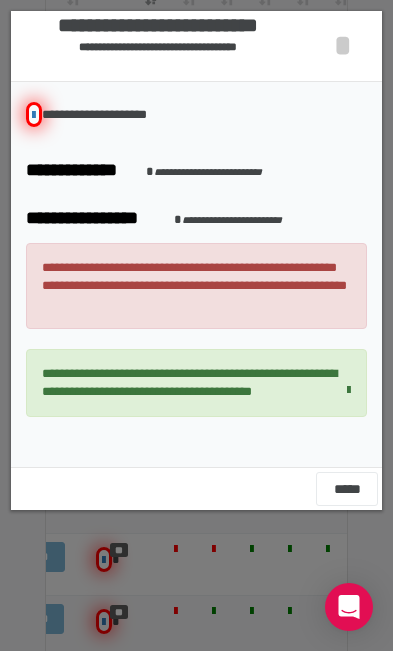 click on "*" at bounding box center [343, 45] 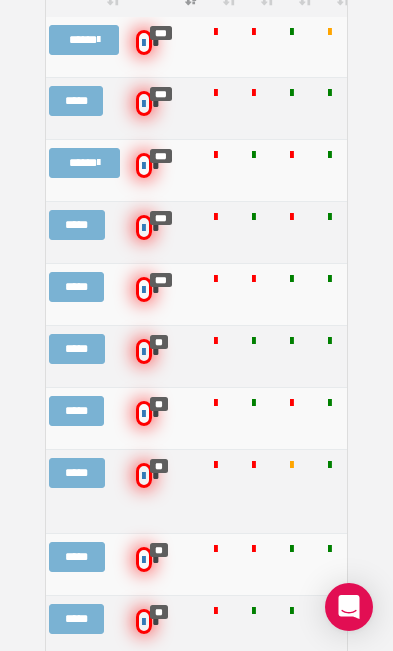 click at bounding box center [144, 351] 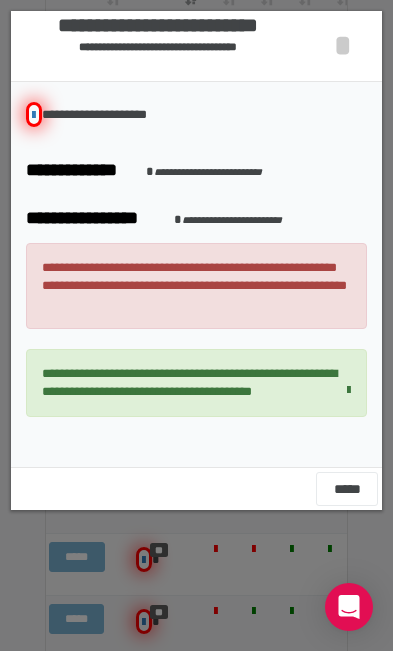 click on "*" at bounding box center (343, 45) 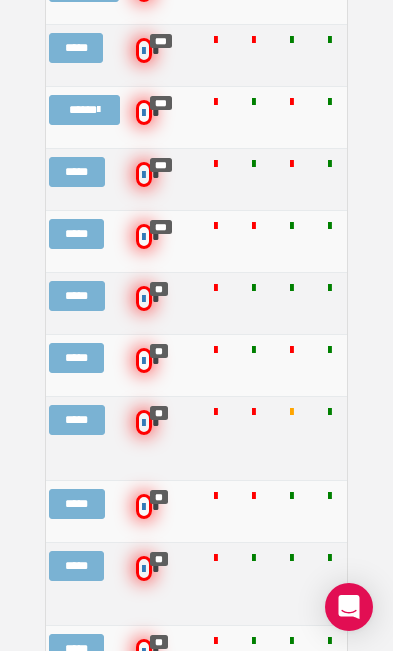 scroll, scrollTop: 935, scrollLeft: 0, axis: vertical 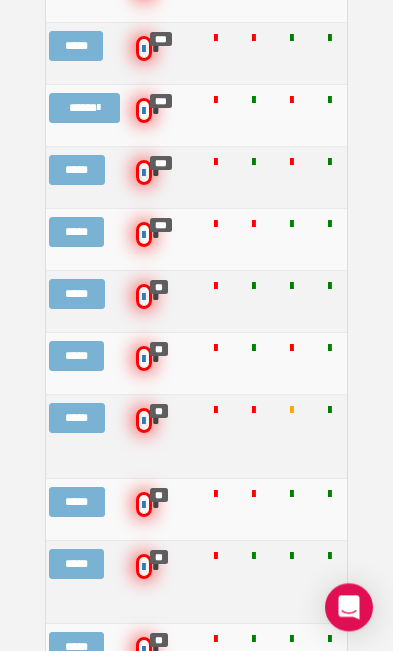 click at bounding box center (144, 358) 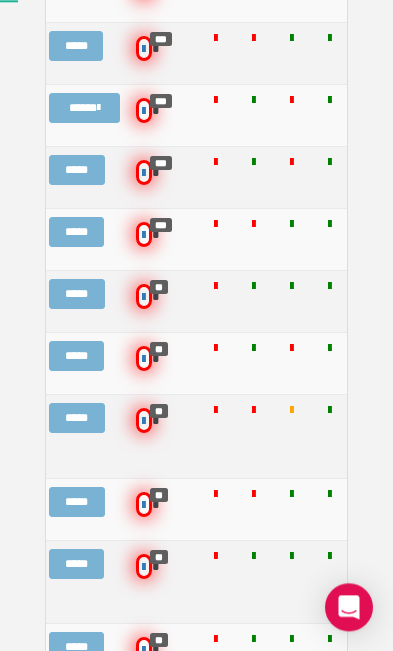 scroll, scrollTop: 935, scrollLeft: 0, axis: vertical 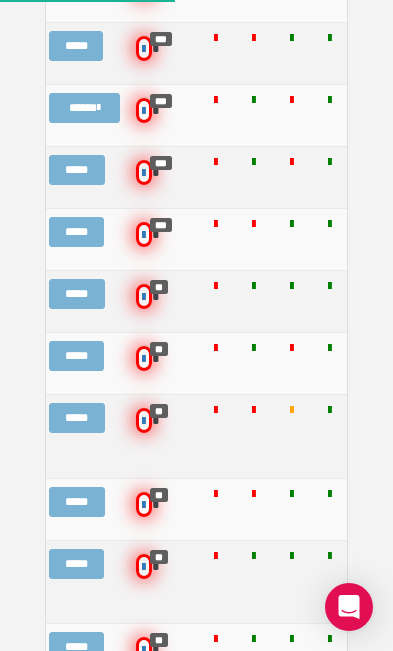 click at bounding box center [144, 358] 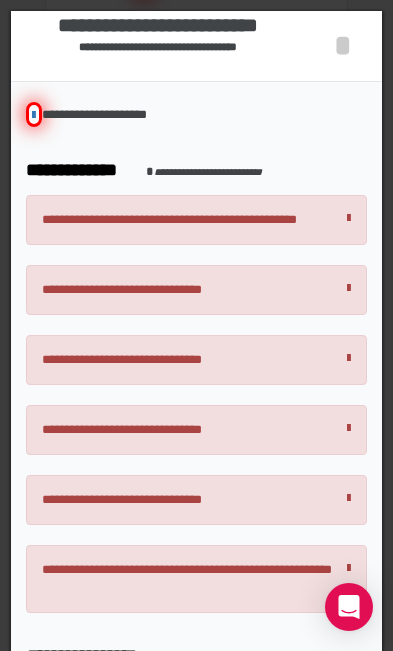 scroll, scrollTop: 0, scrollLeft: 0, axis: both 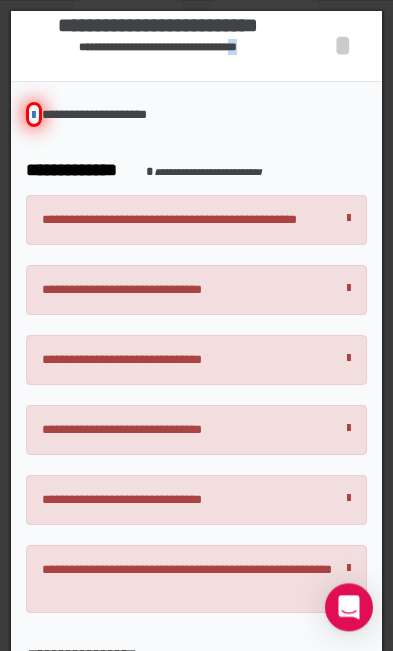 click on "*" at bounding box center (343, 45) 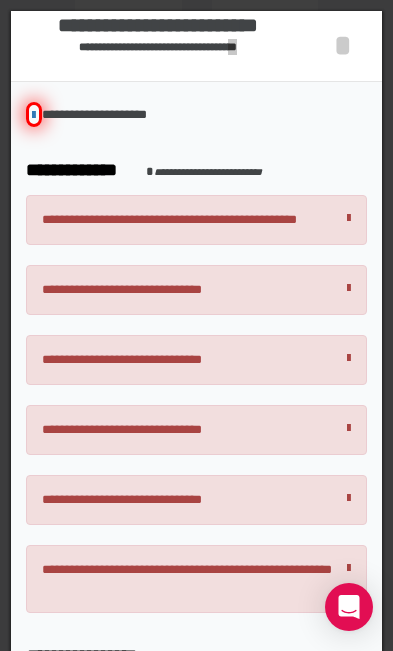 scroll, scrollTop: 431, scrollLeft: 0, axis: vertical 